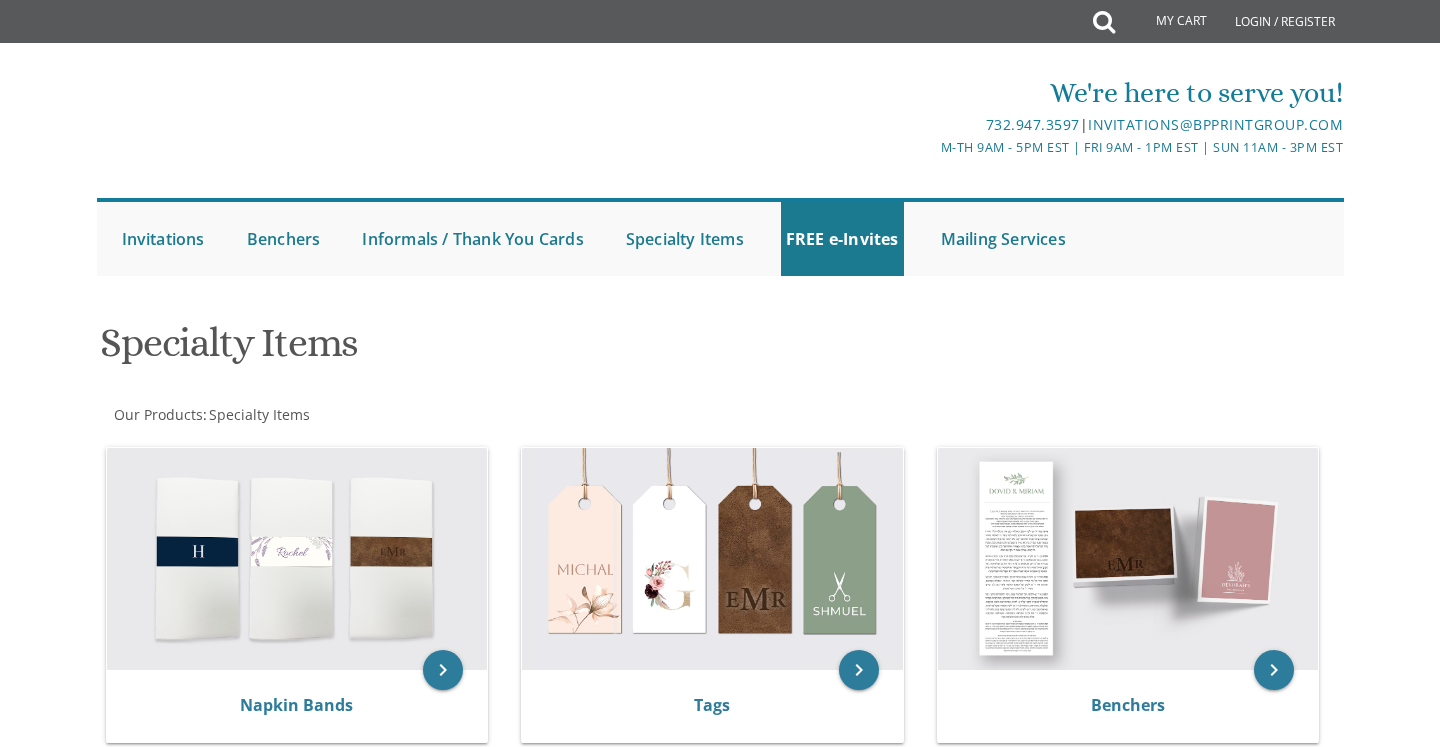 scroll, scrollTop: 0, scrollLeft: 0, axis: both 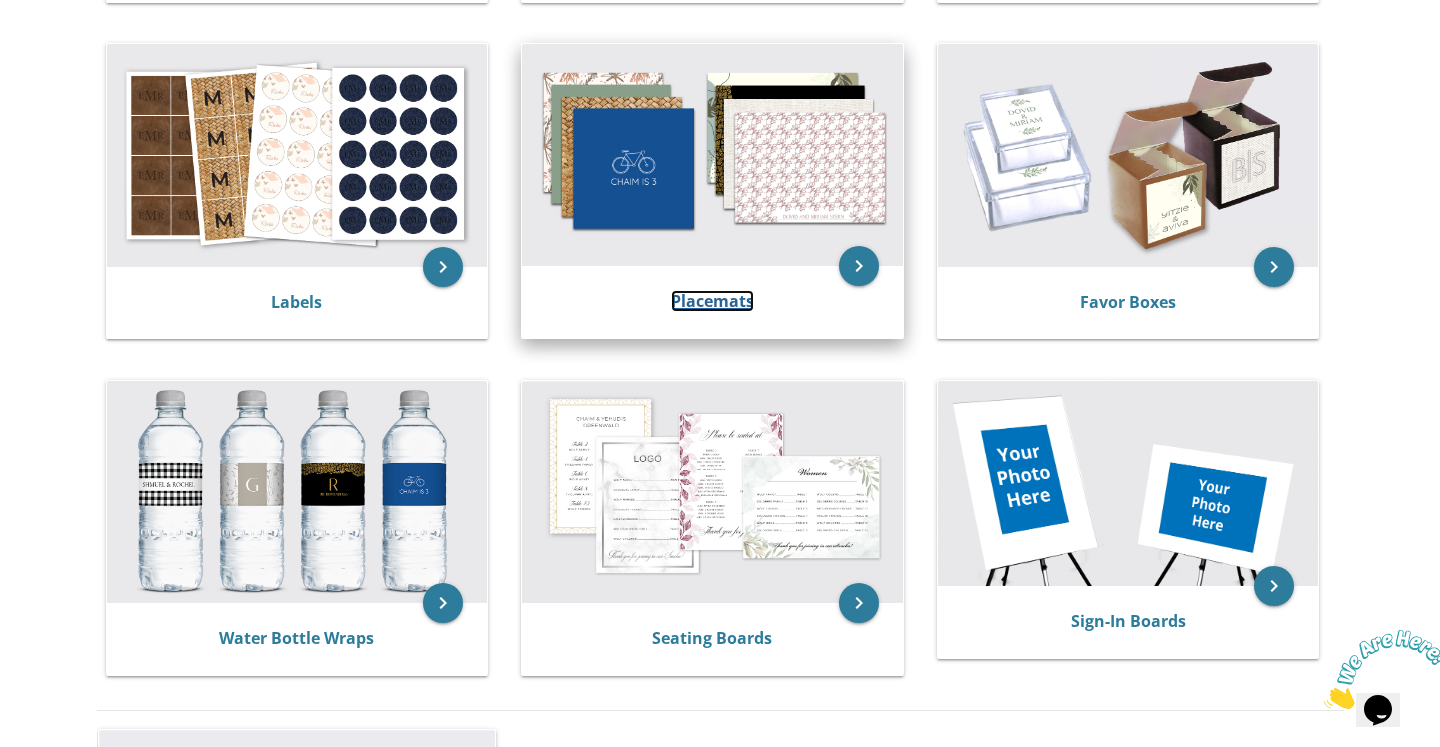 click on "Placemats" at bounding box center (712, 301) 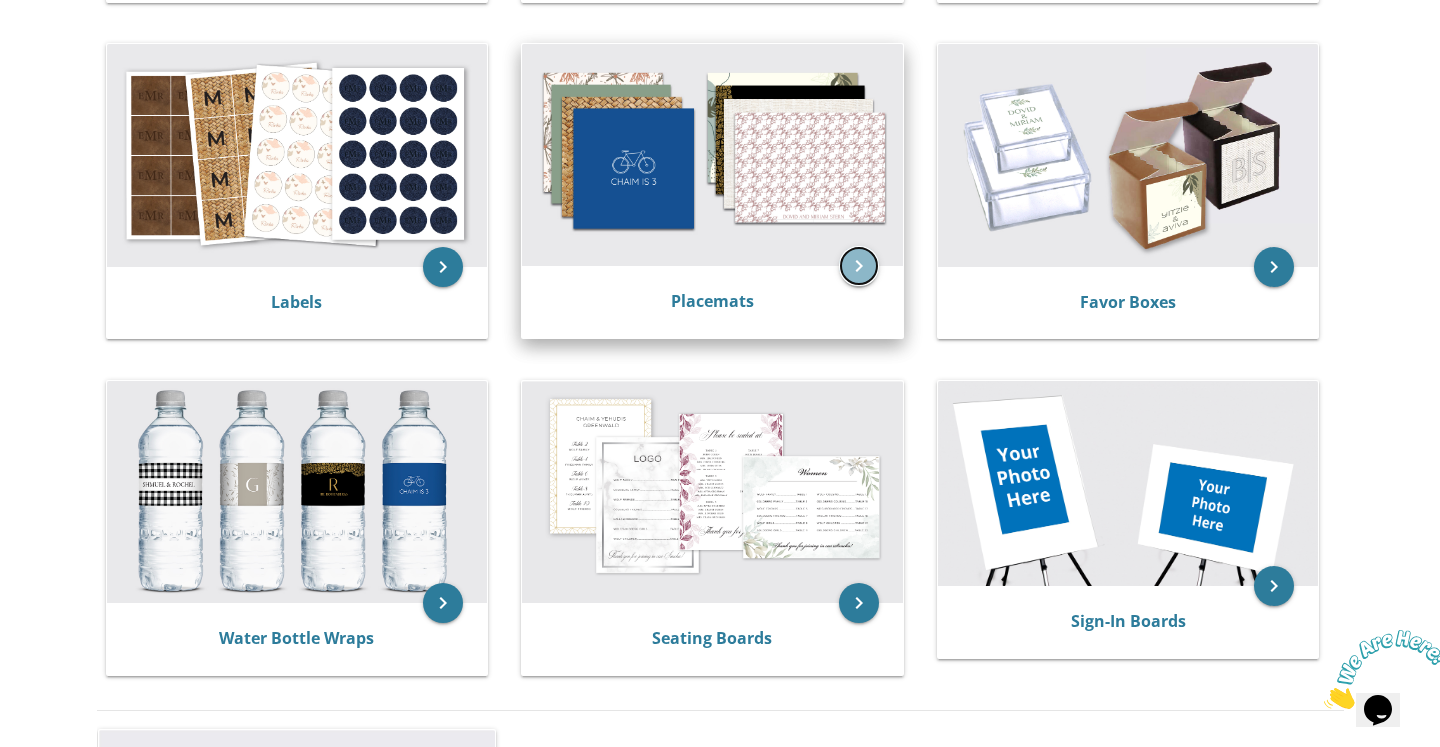 click on "keyboard_arrow_right" at bounding box center (859, 266) 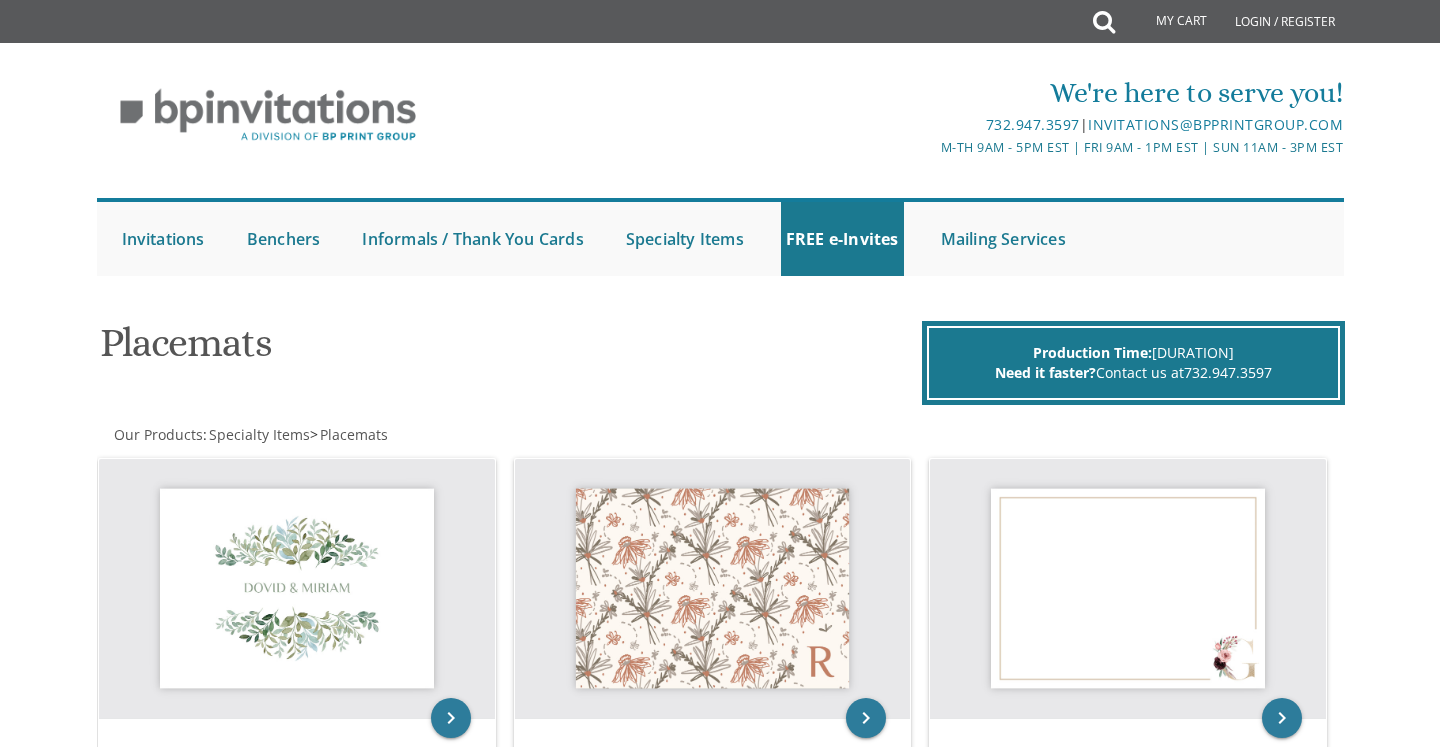 scroll, scrollTop: 0, scrollLeft: 0, axis: both 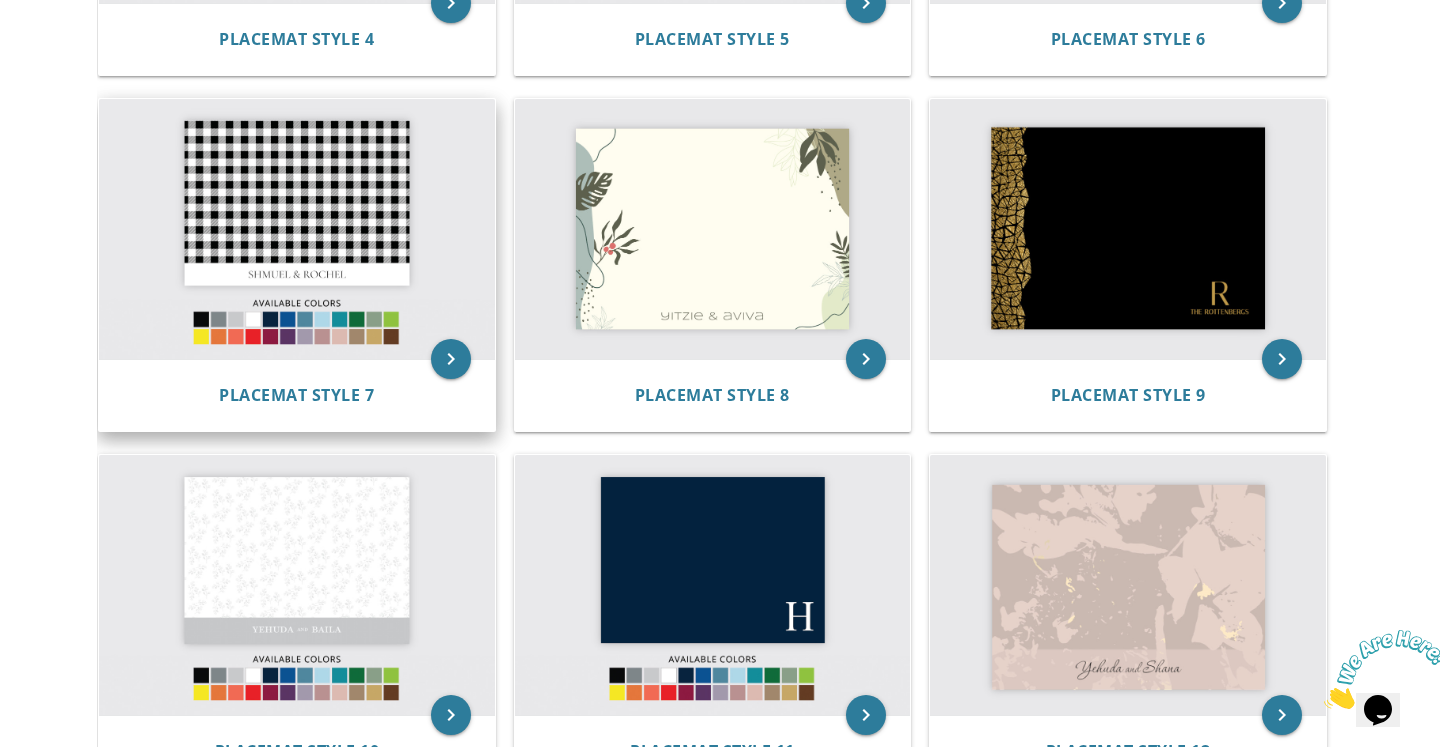 click at bounding box center (297, 229) 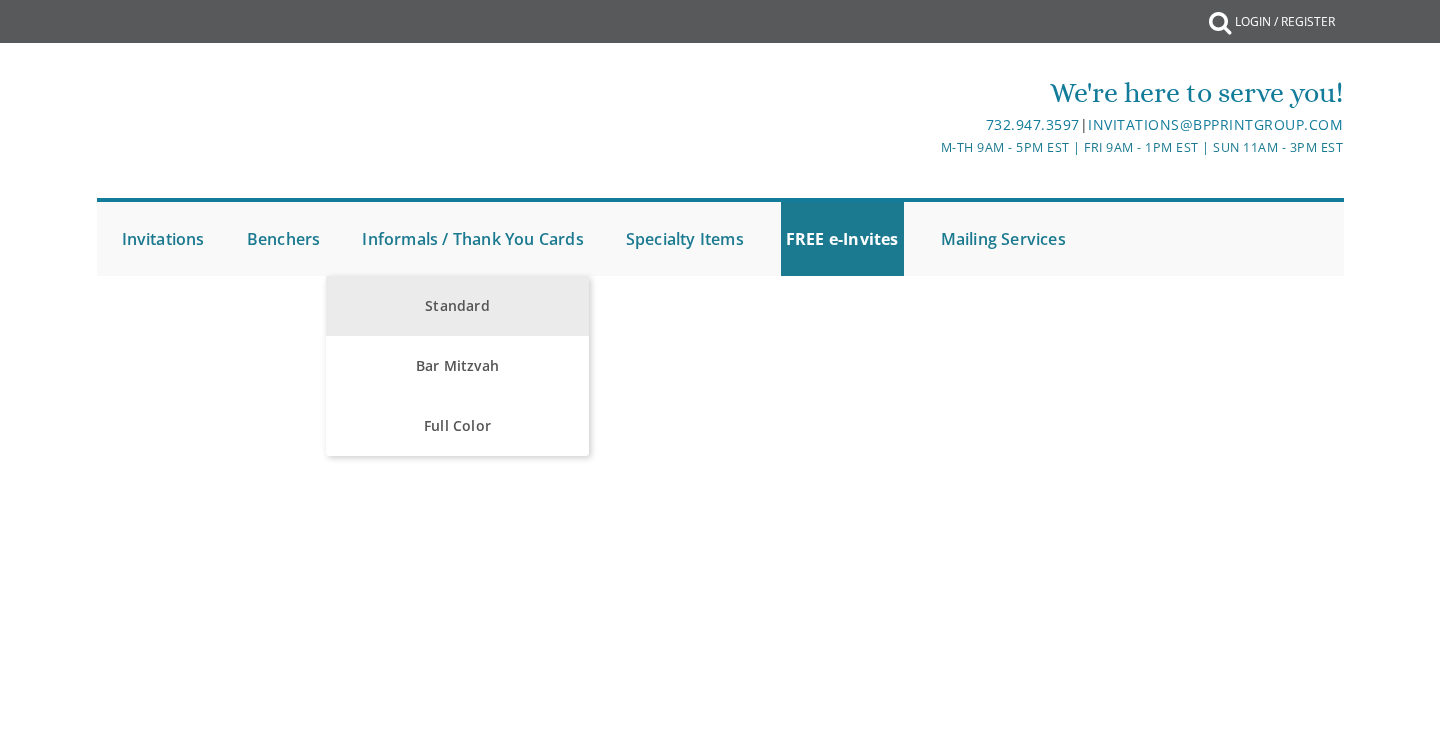 scroll, scrollTop: 0, scrollLeft: 0, axis: both 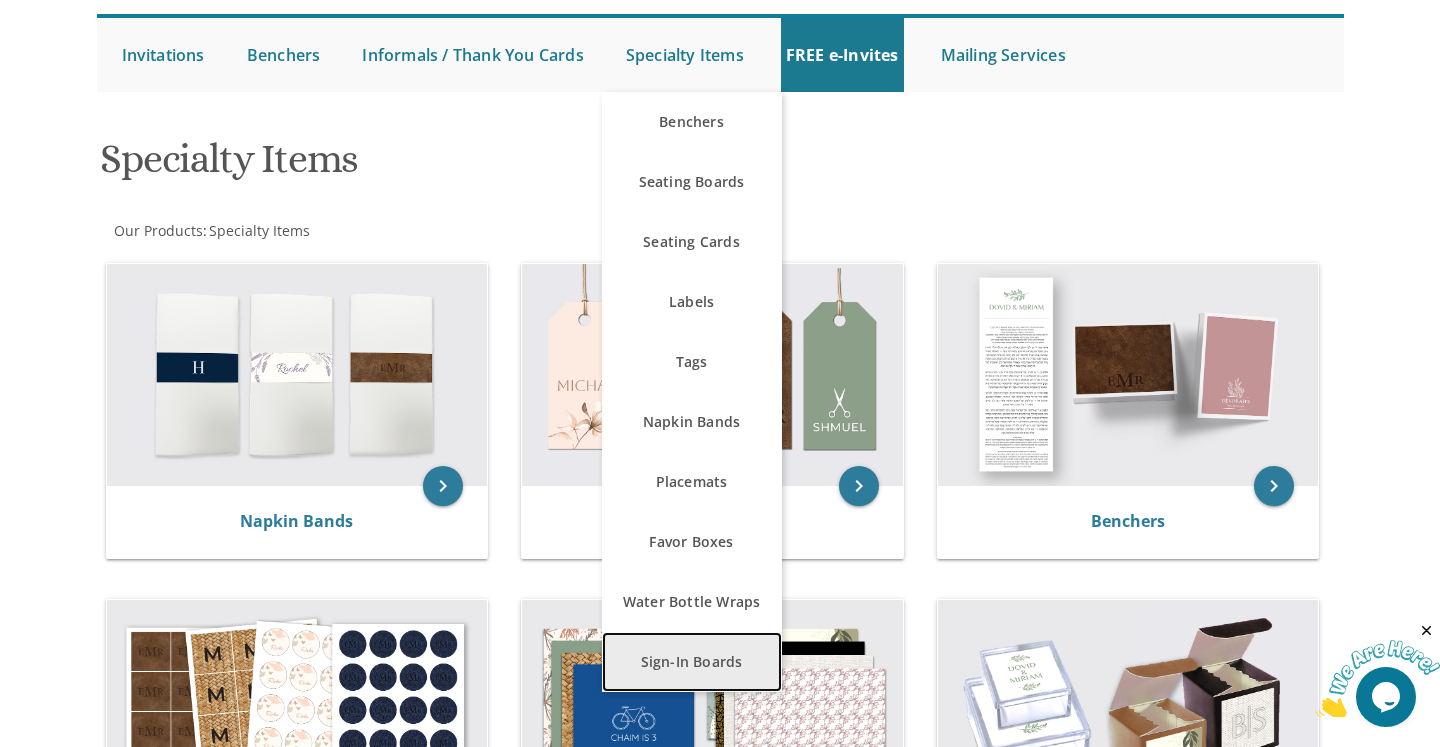 click on "Sign-In Boards" at bounding box center [692, 662] 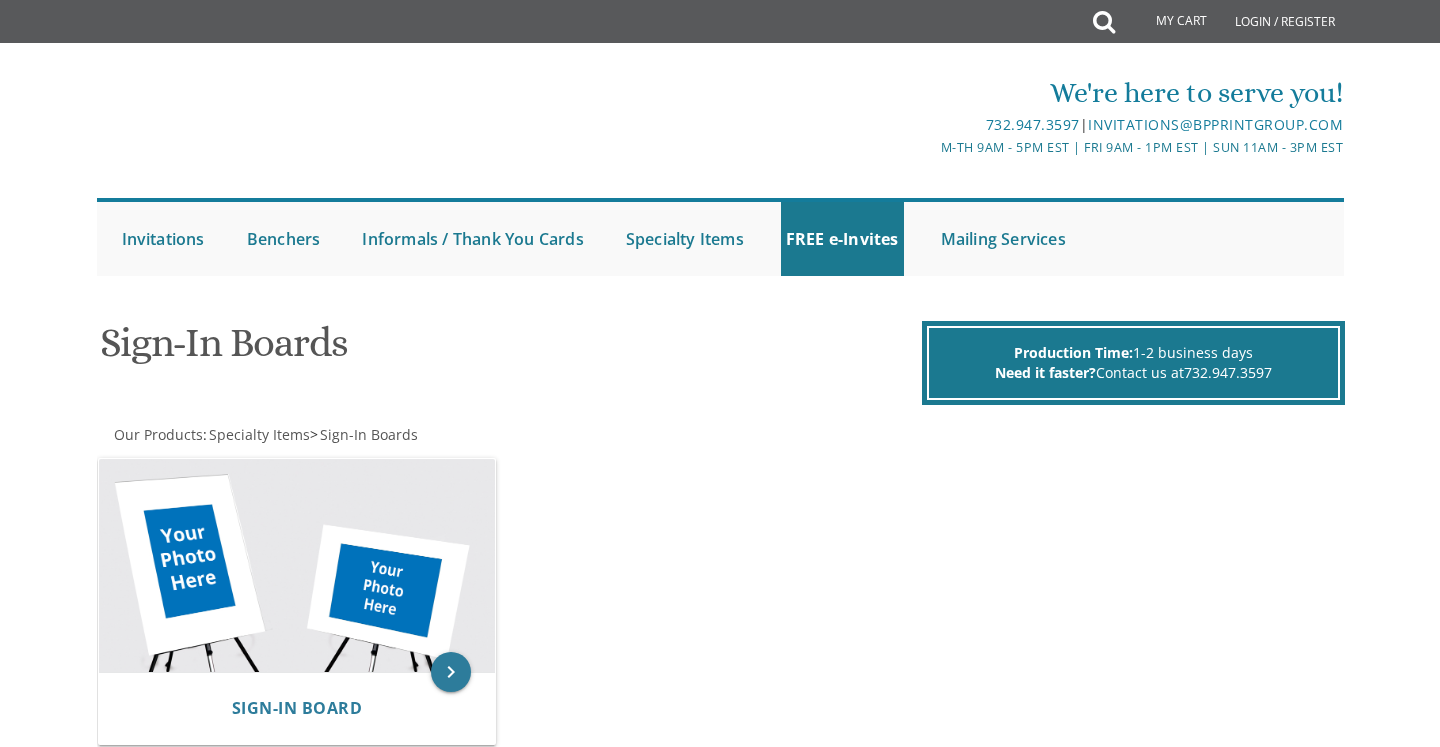 scroll, scrollTop: 0, scrollLeft: 0, axis: both 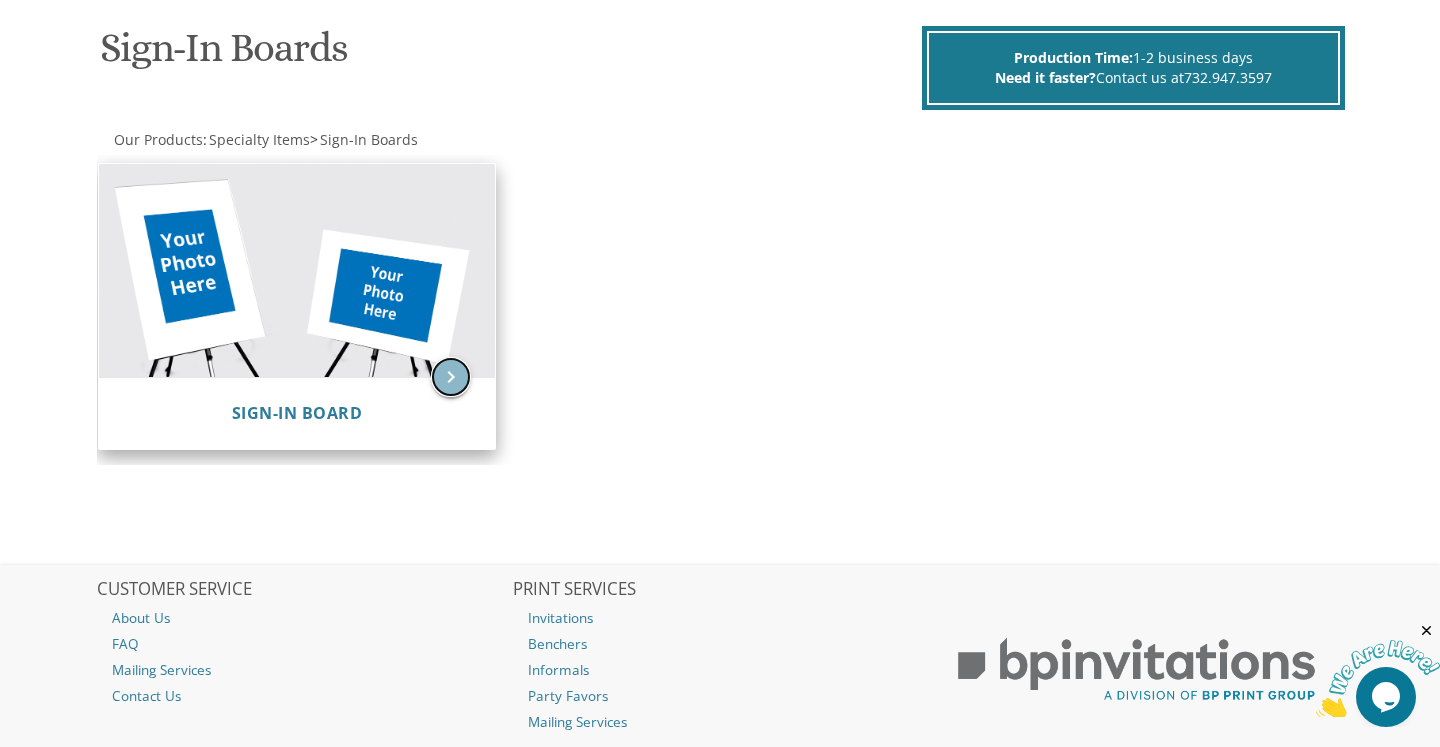 click on "keyboard_arrow_right" at bounding box center [451, 377] 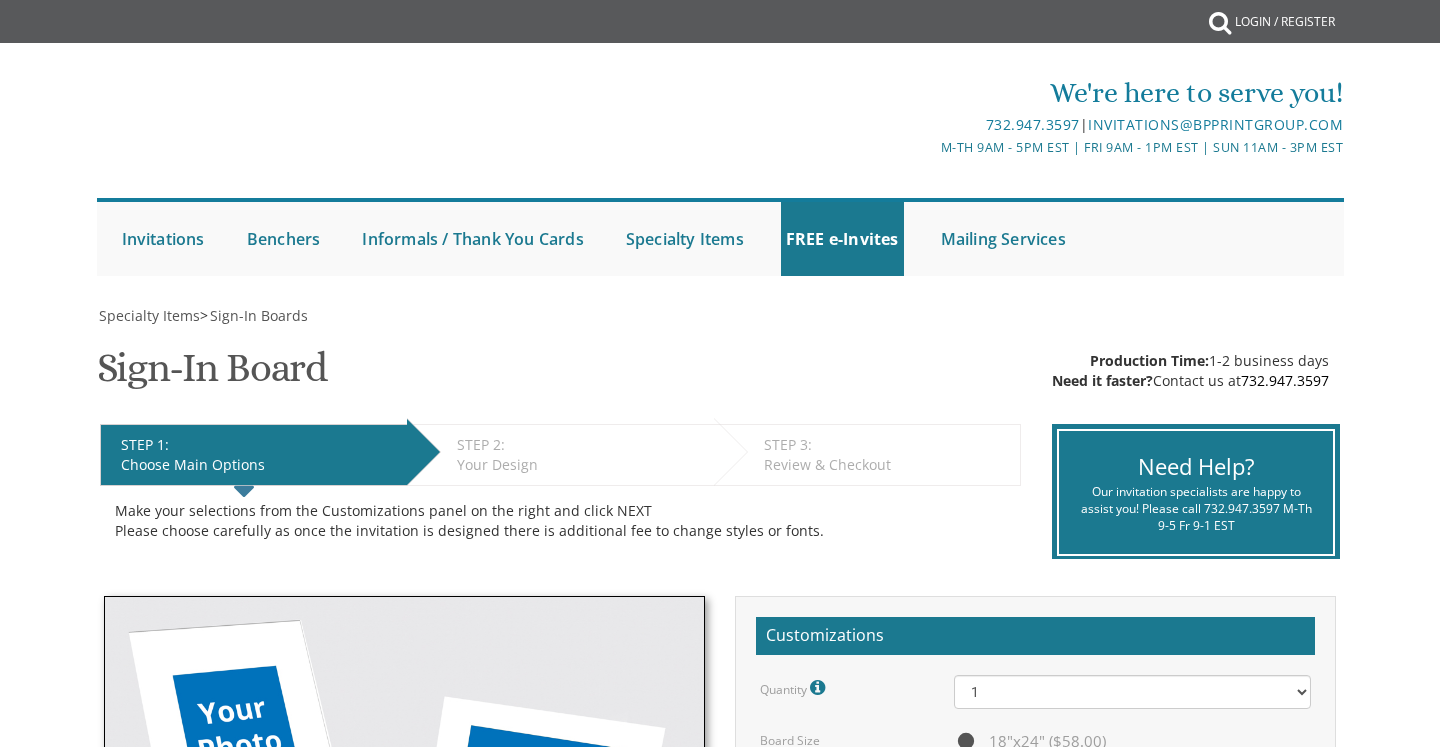 scroll, scrollTop: 0, scrollLeft: 0, axis: both 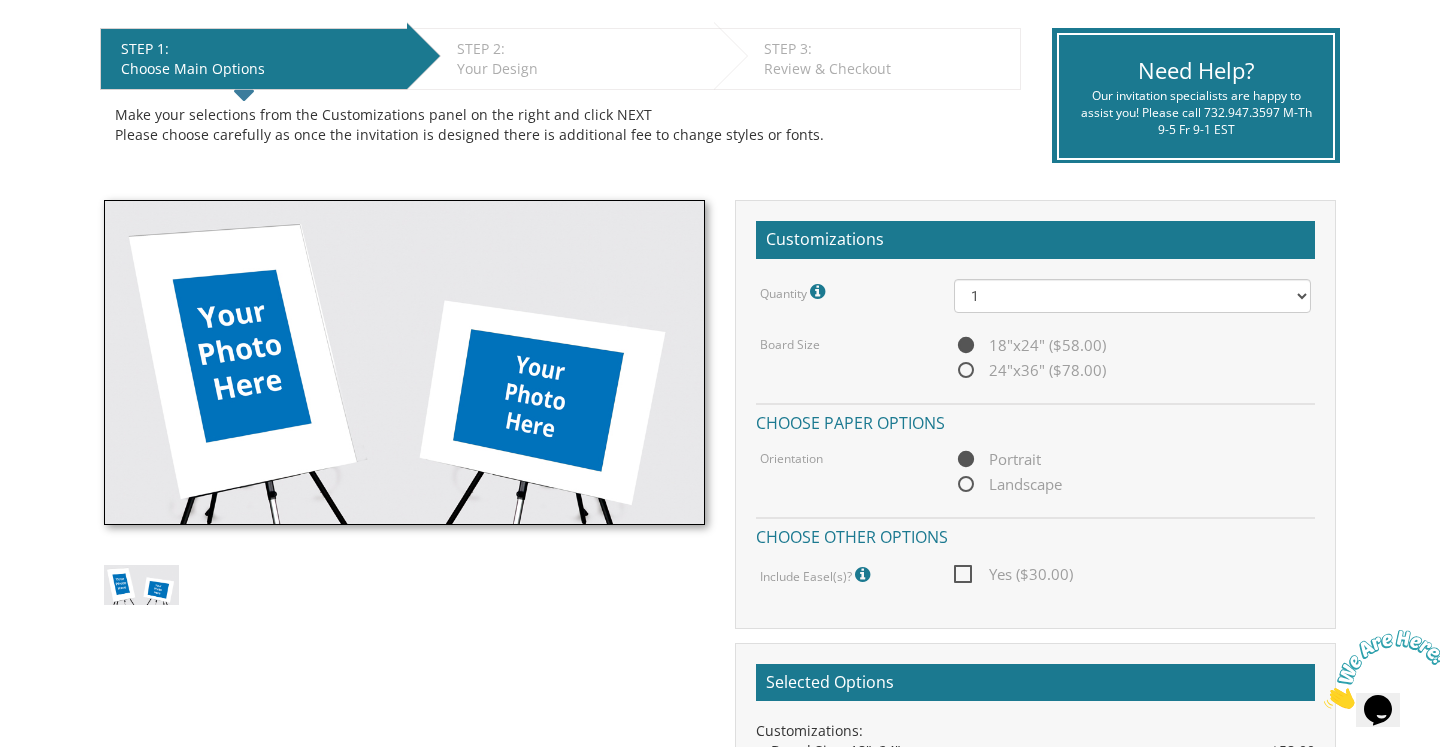 click on "24"x36" ($78.00)" at bounding box center (1030, 370) 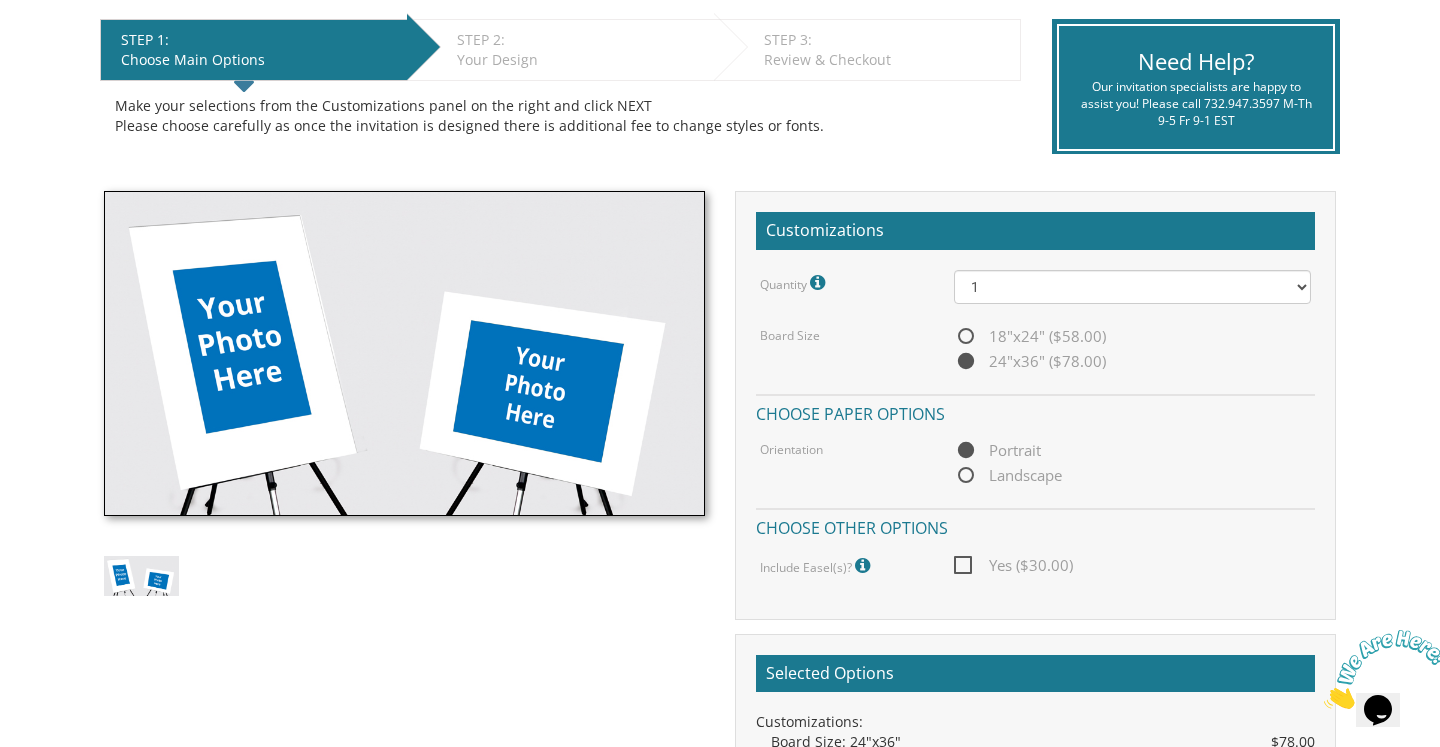scroll, scrollTop: 0, scrollLeft: 0, axis: both 